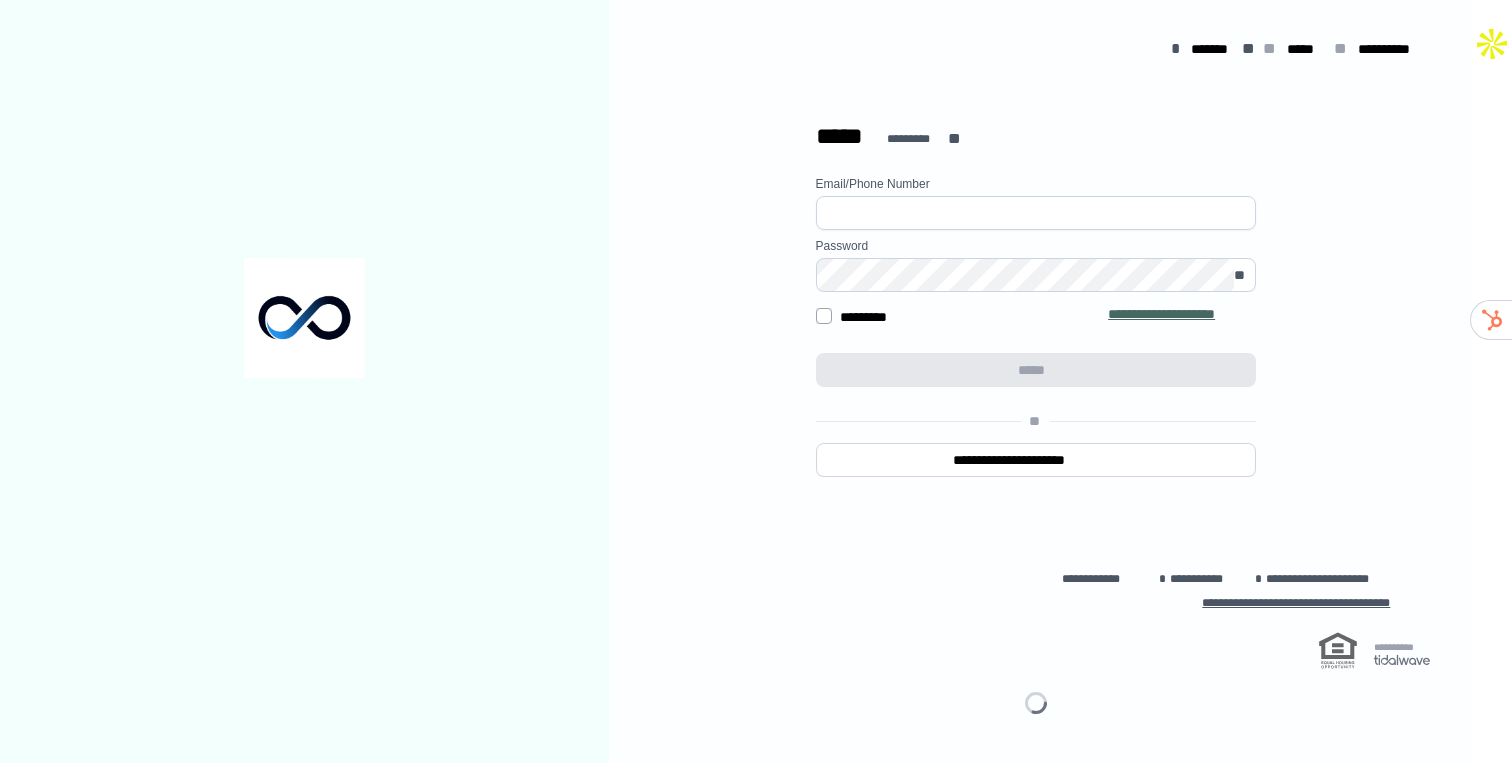 scroll, scrollTop: 0, scrollLeft: 0, axis: both 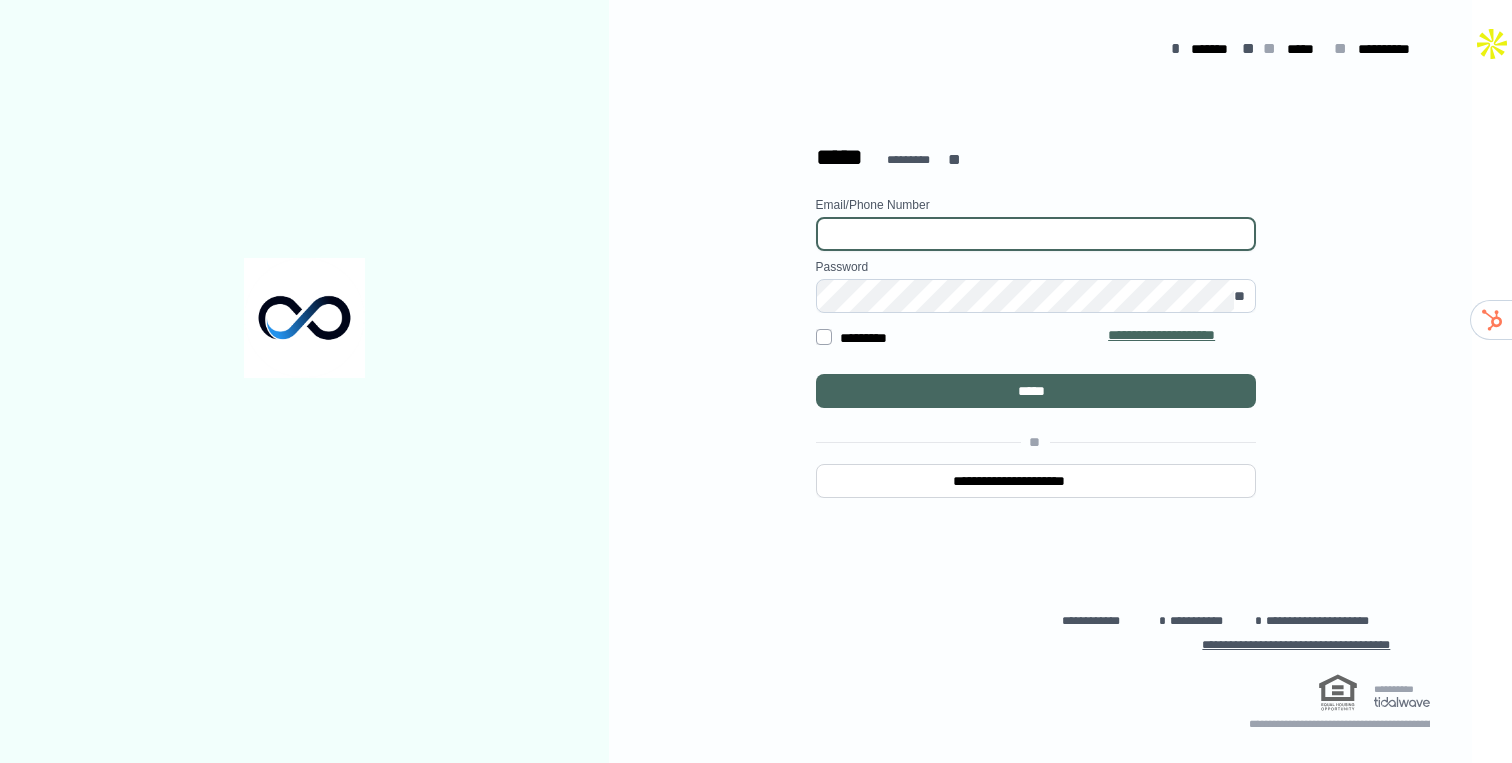 click at bounding box center (1036, 234) 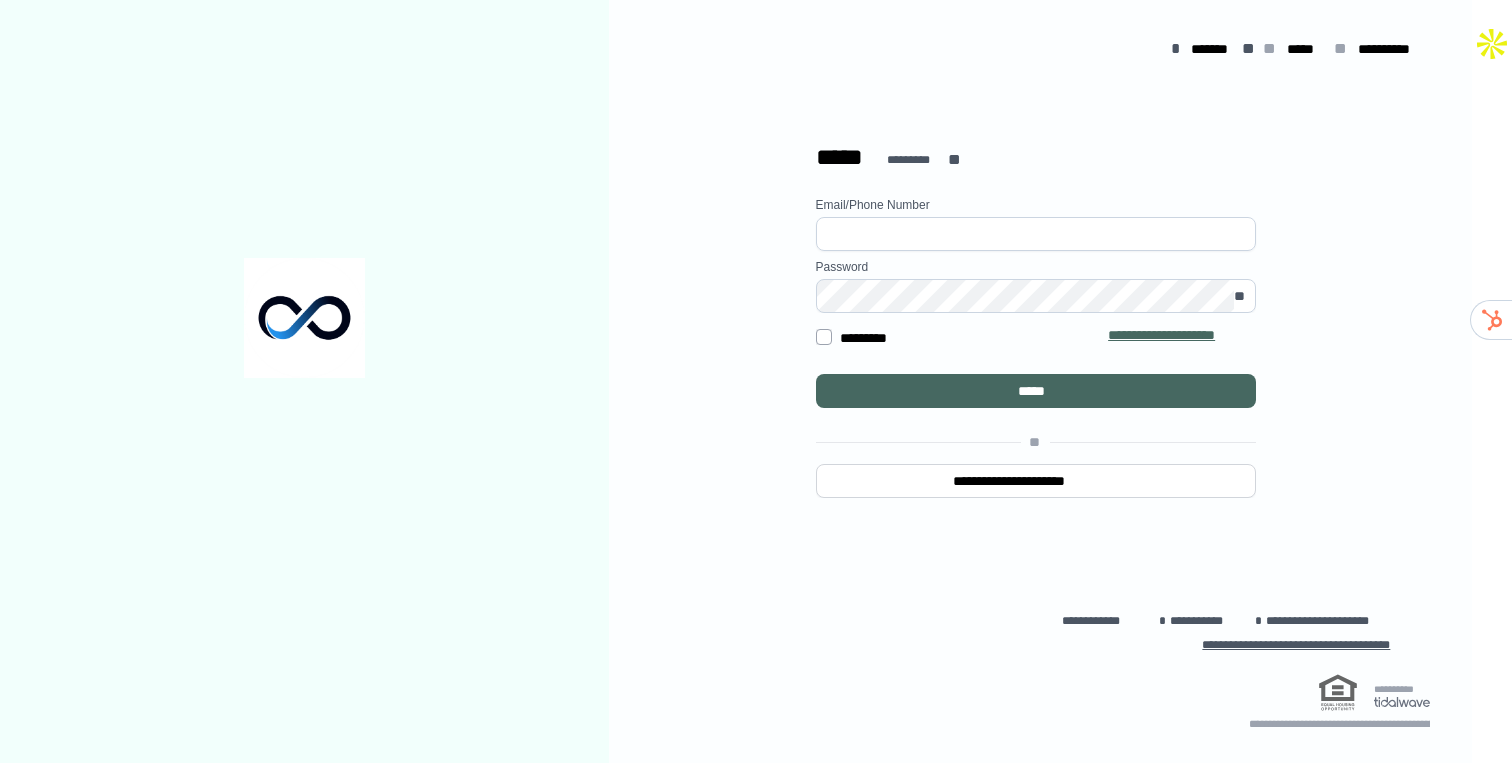 type on "**********" 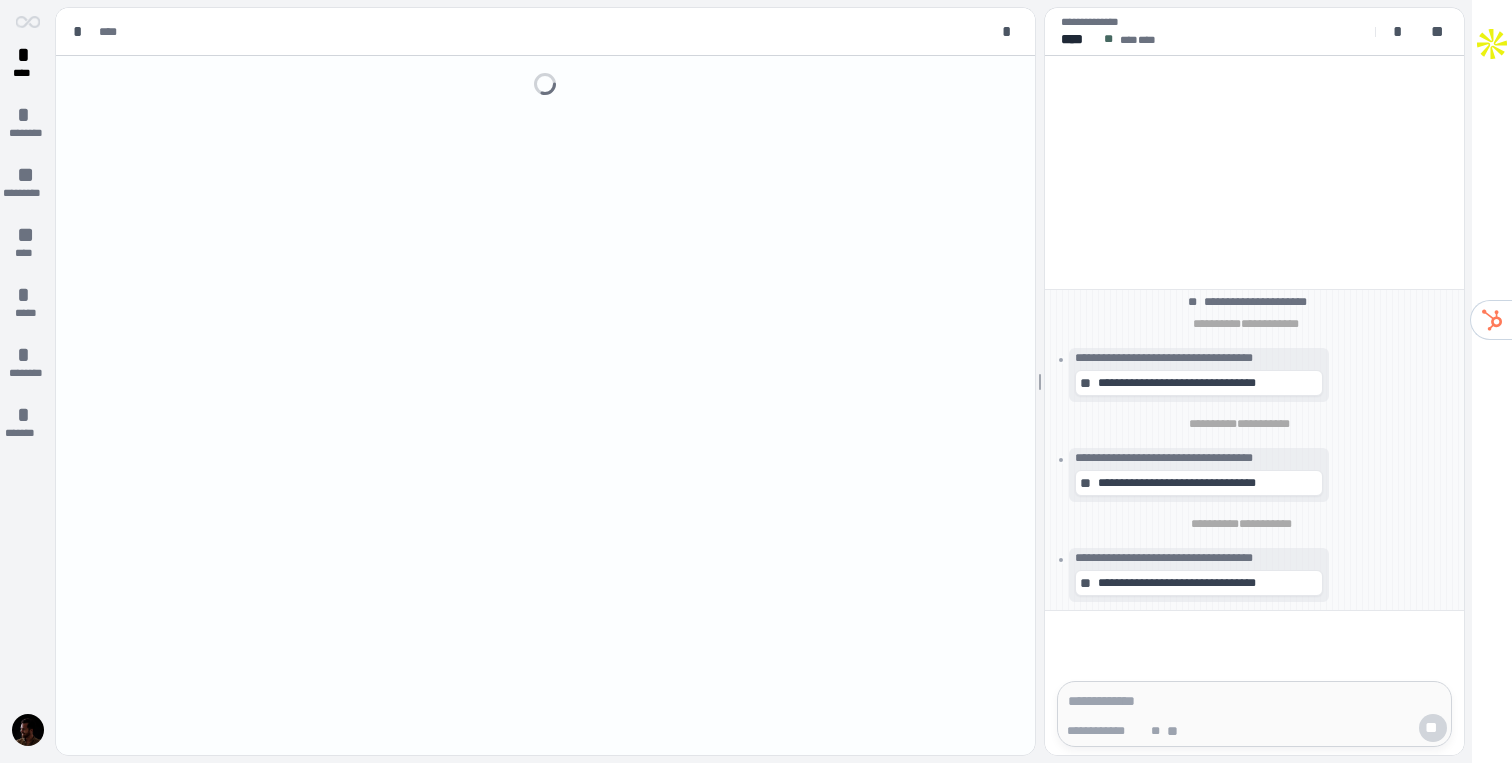 scroll, scrollTop: 0, scrollLeft: 0, axis: both 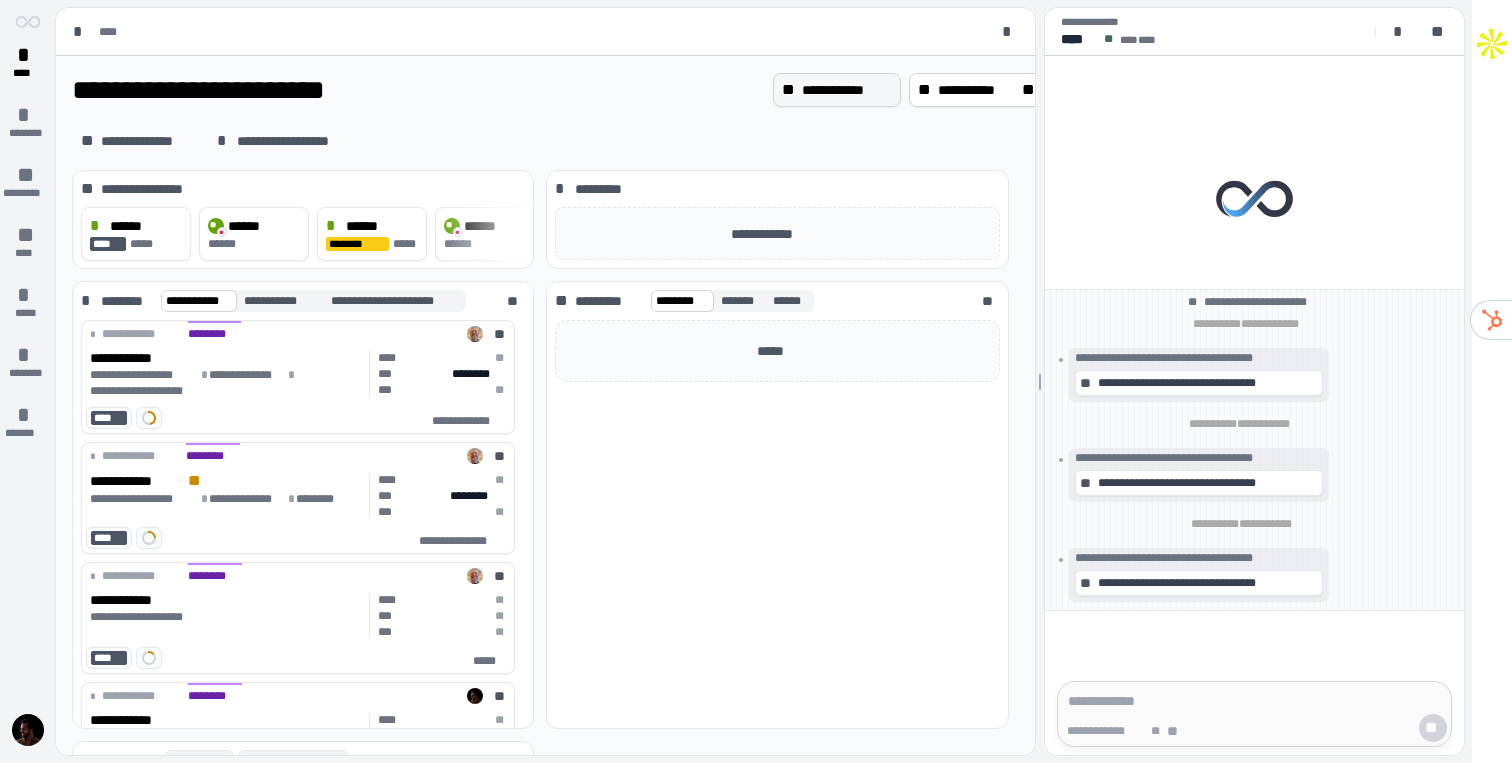 click on "**********" at bounding box center (837, 90) 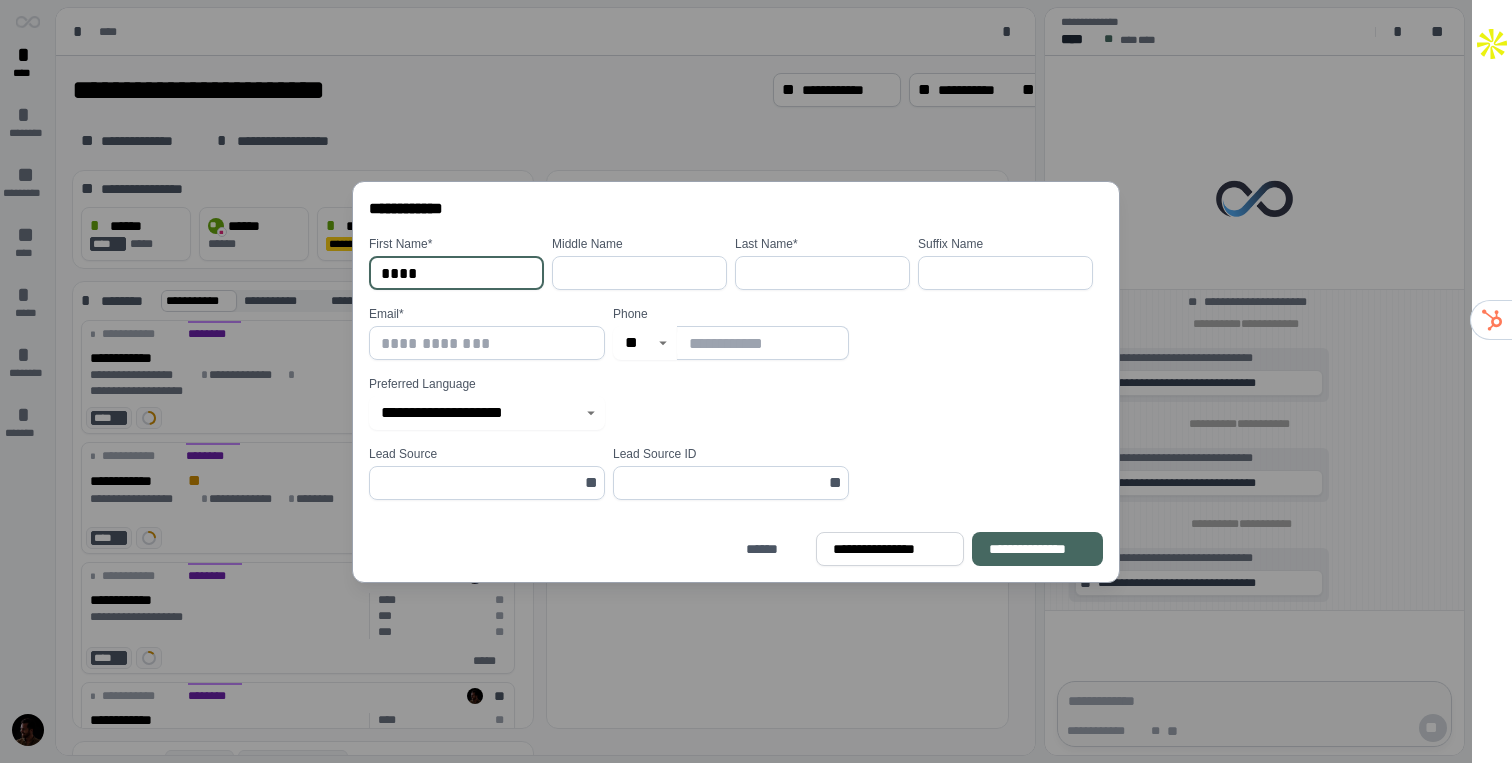 type on "****" 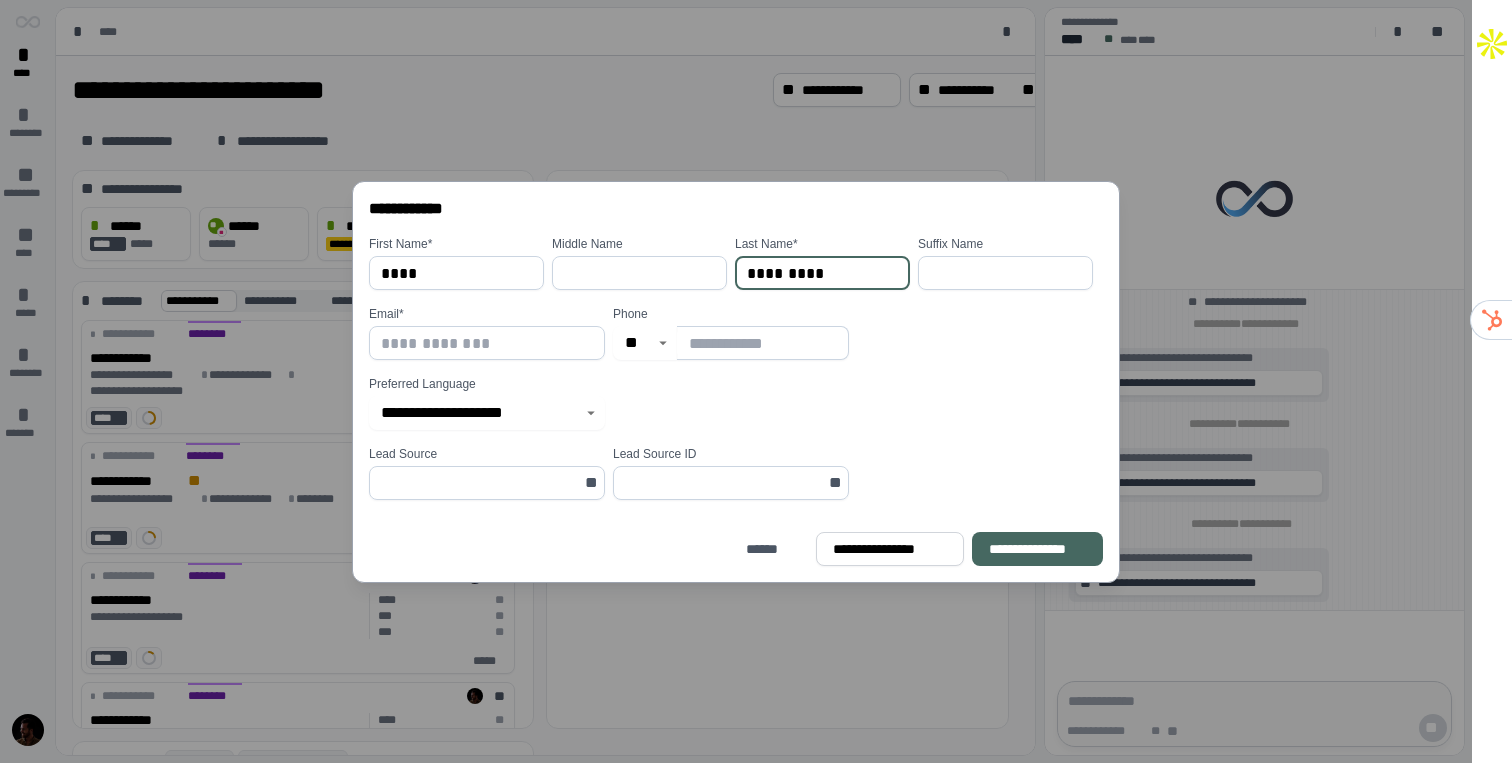 type on "*********" 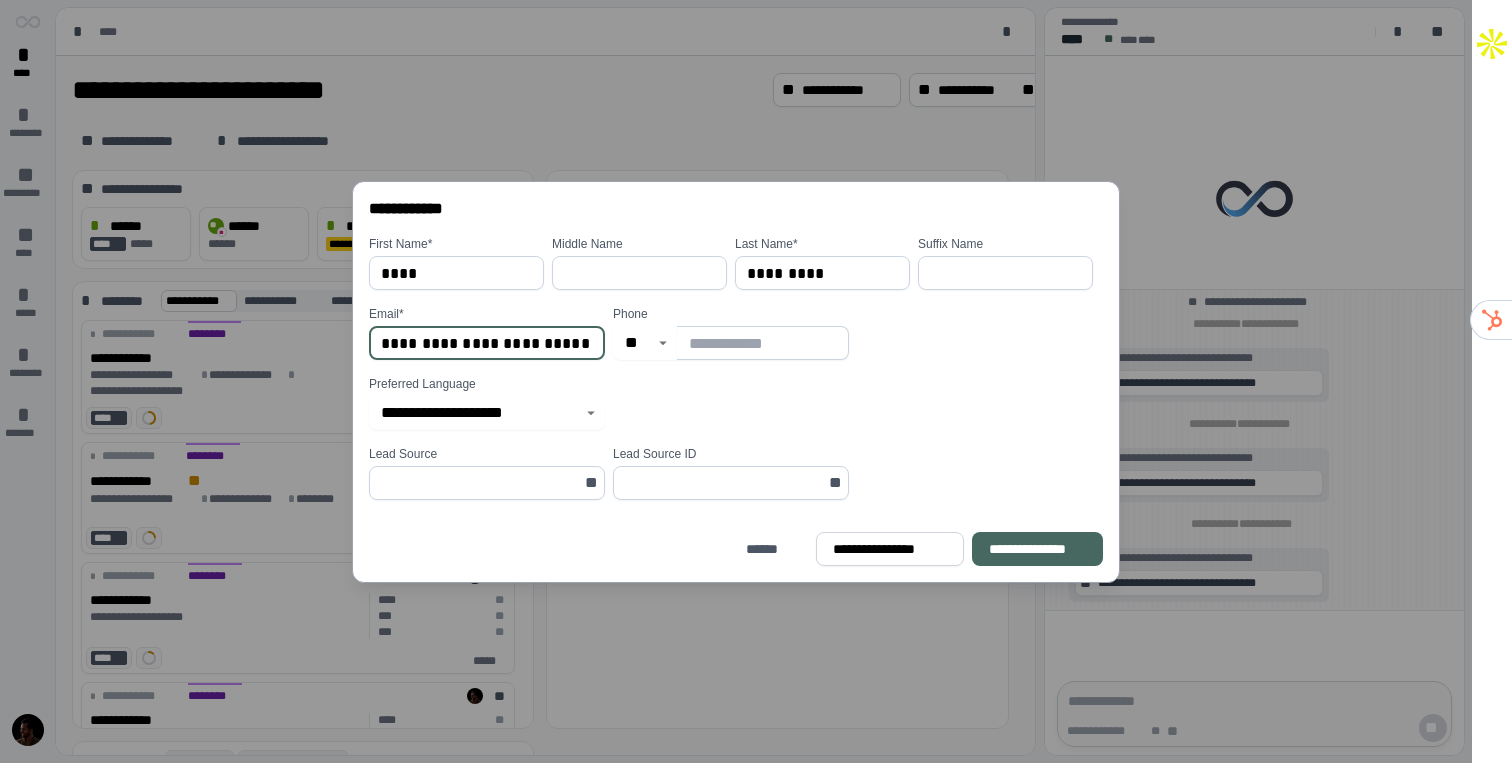 type on "**********" 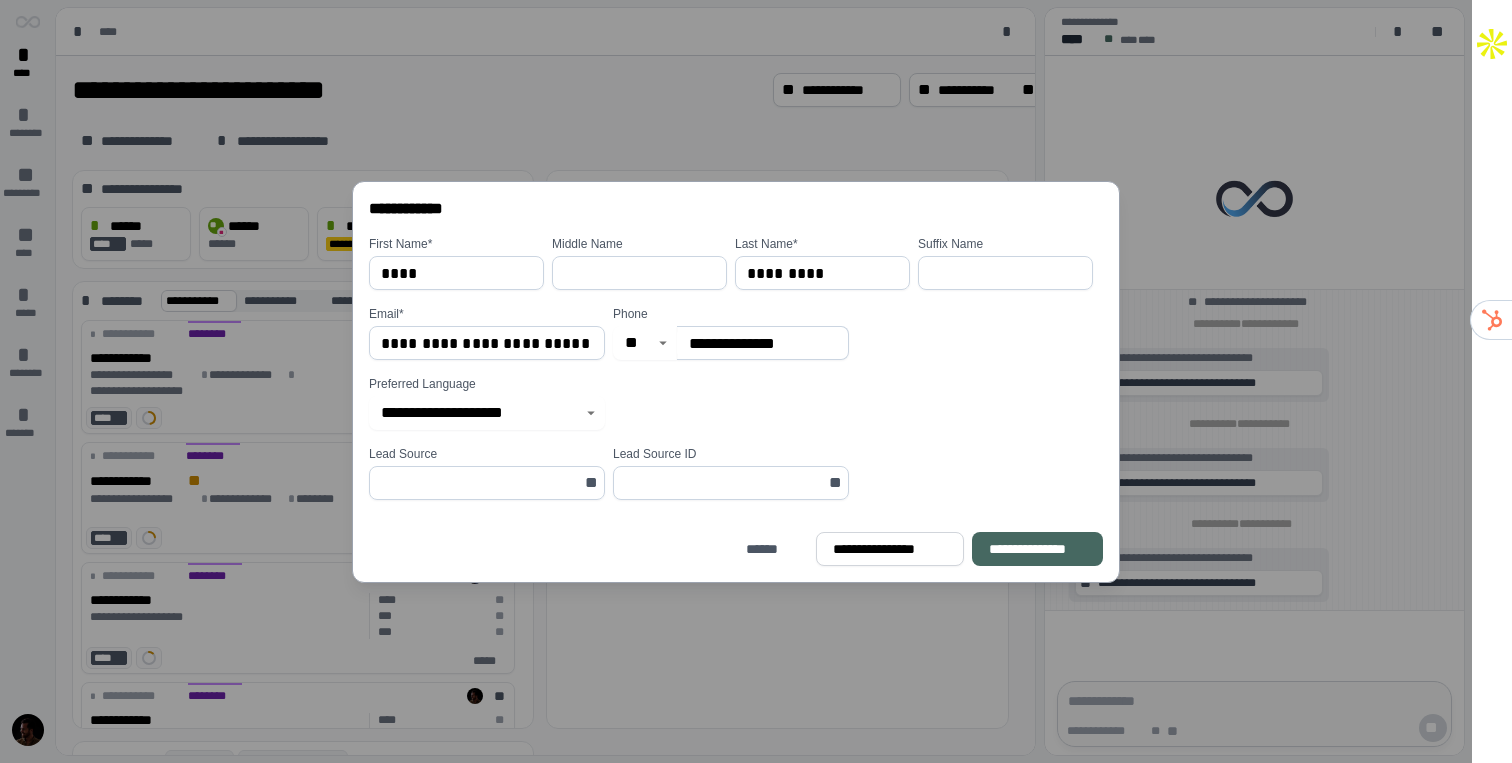 type on "**********" 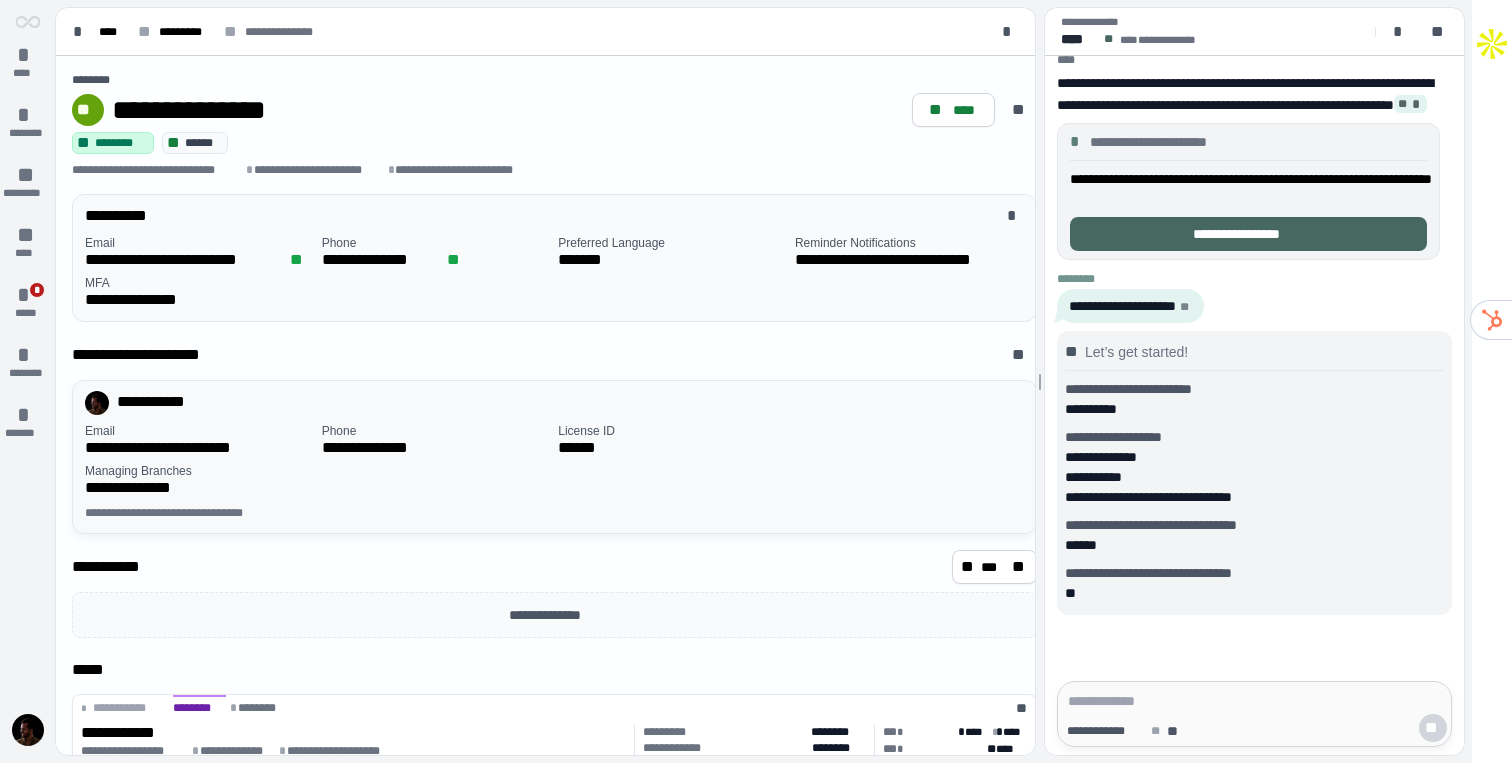 scroll, scrollTop: 68, scrollLeft: 0, axis: vertical 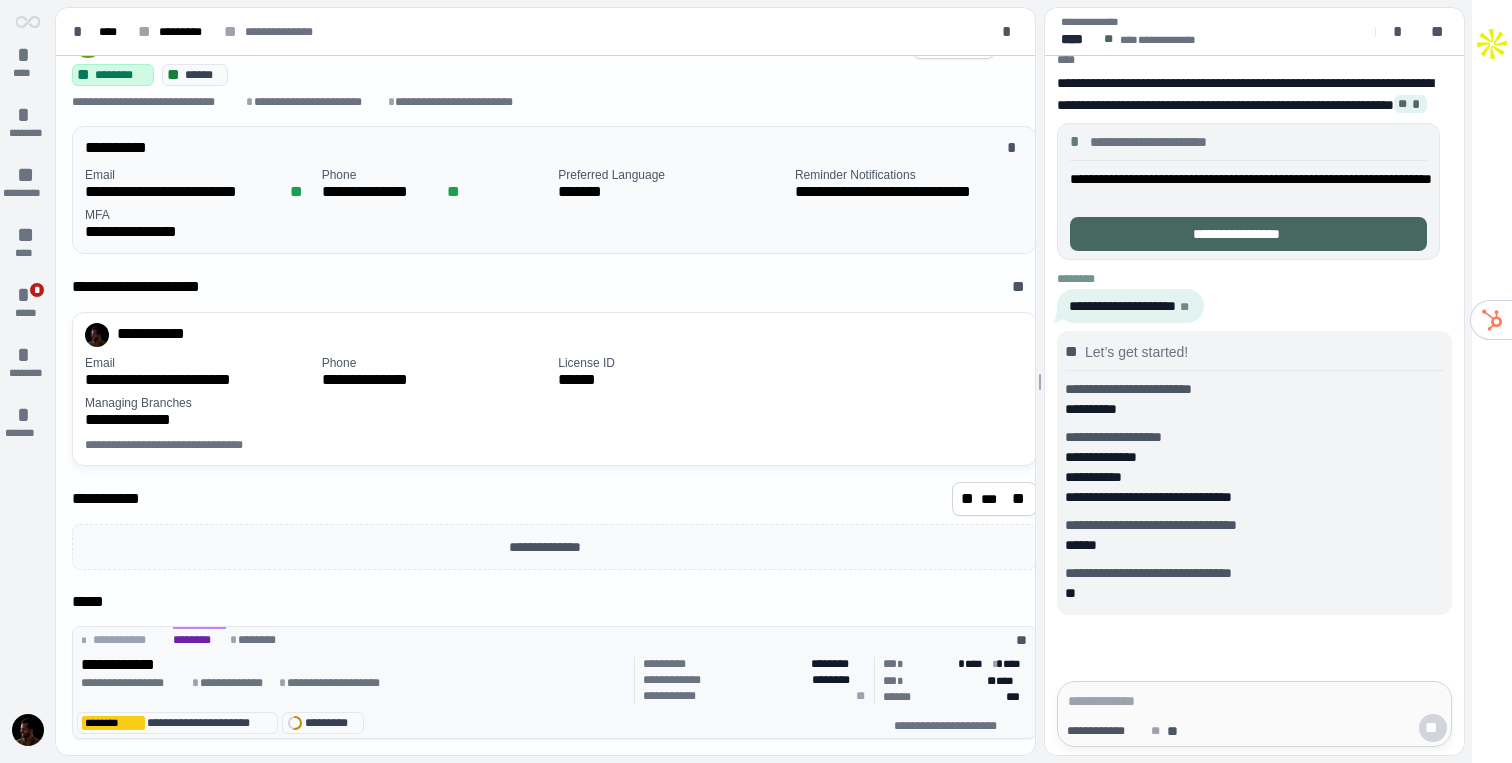 click on "**********" at bounding box center (554, 682) 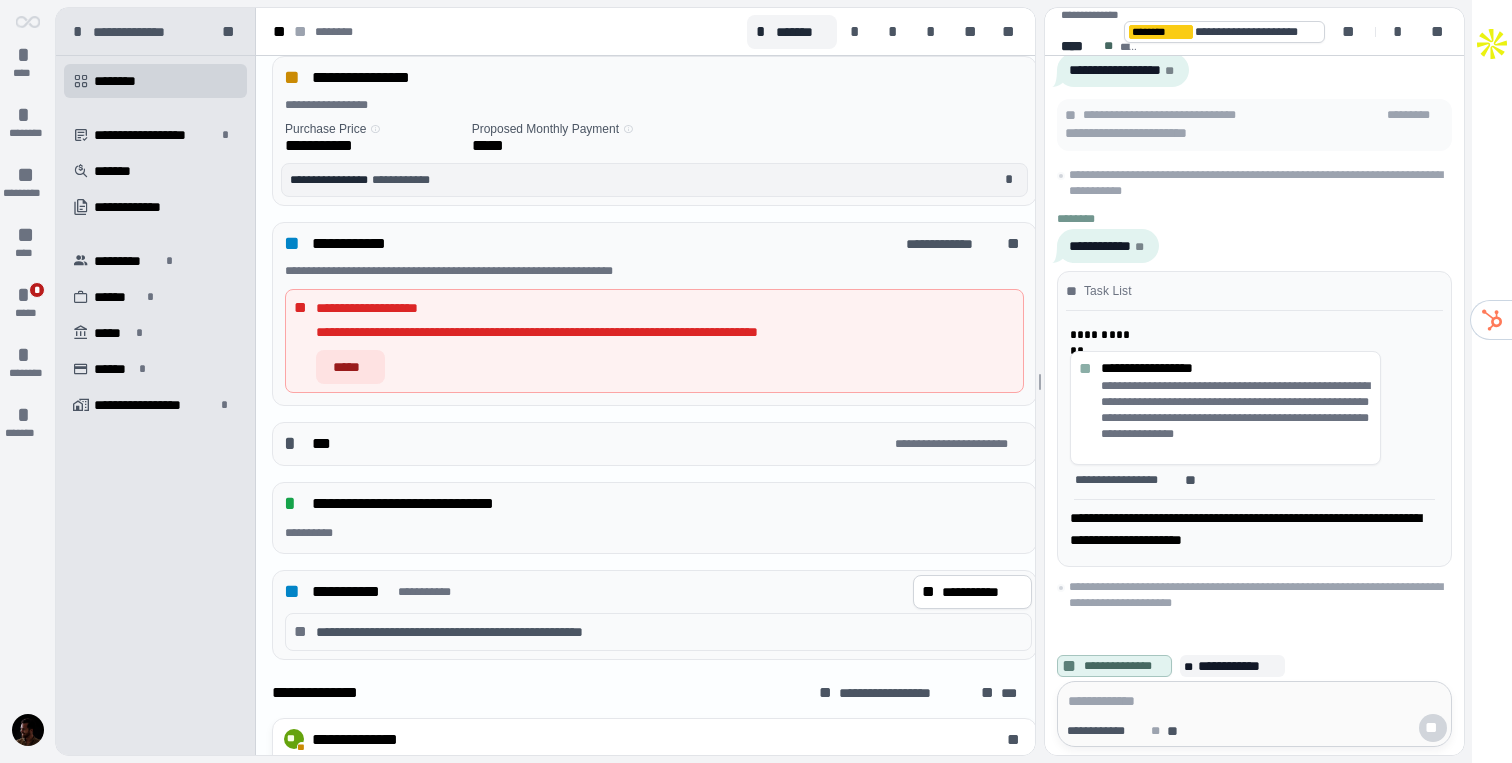 scroll, scrollTop: 399, scrollLeft: 0, axis: vertical 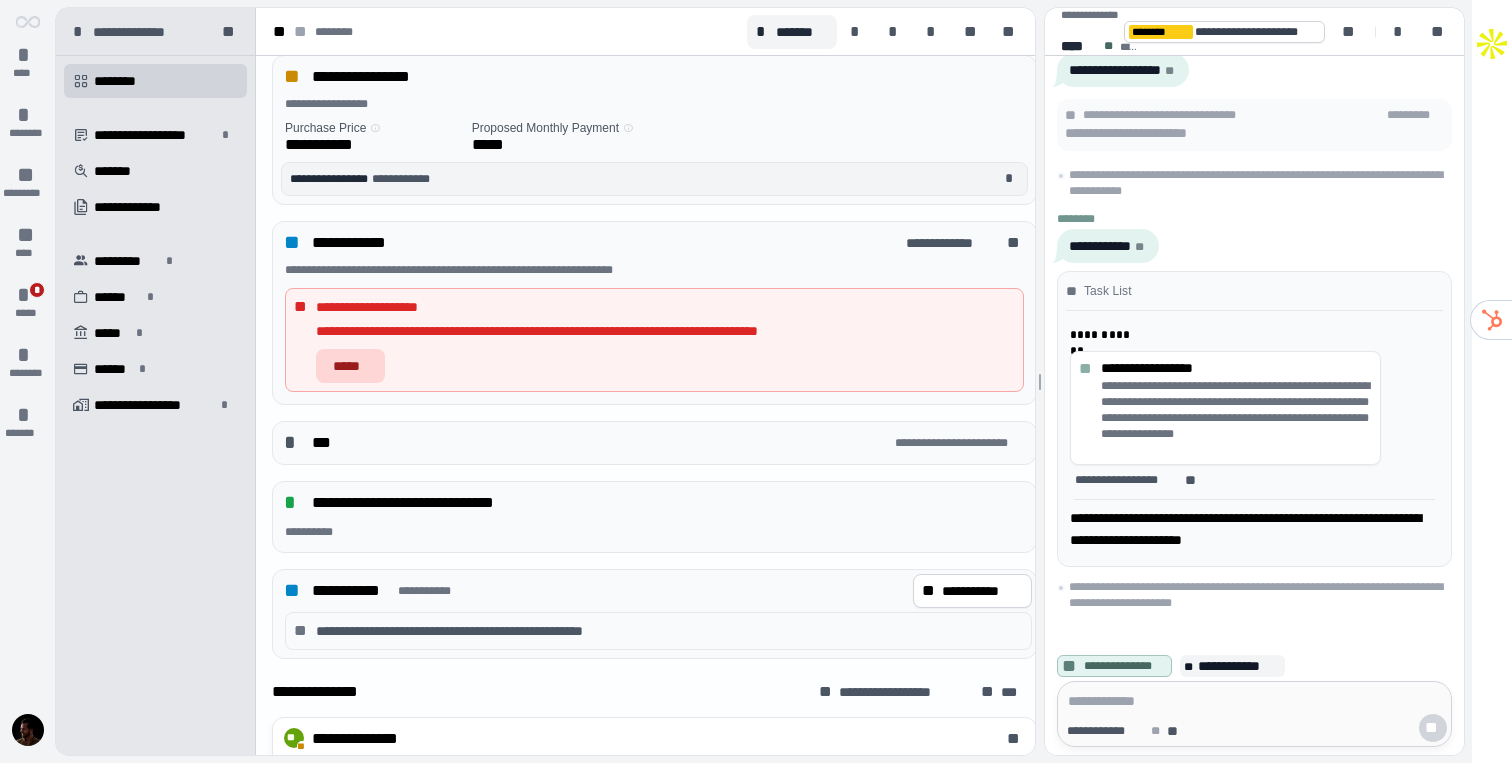 click on "*****" at bounding box center [350, 366] 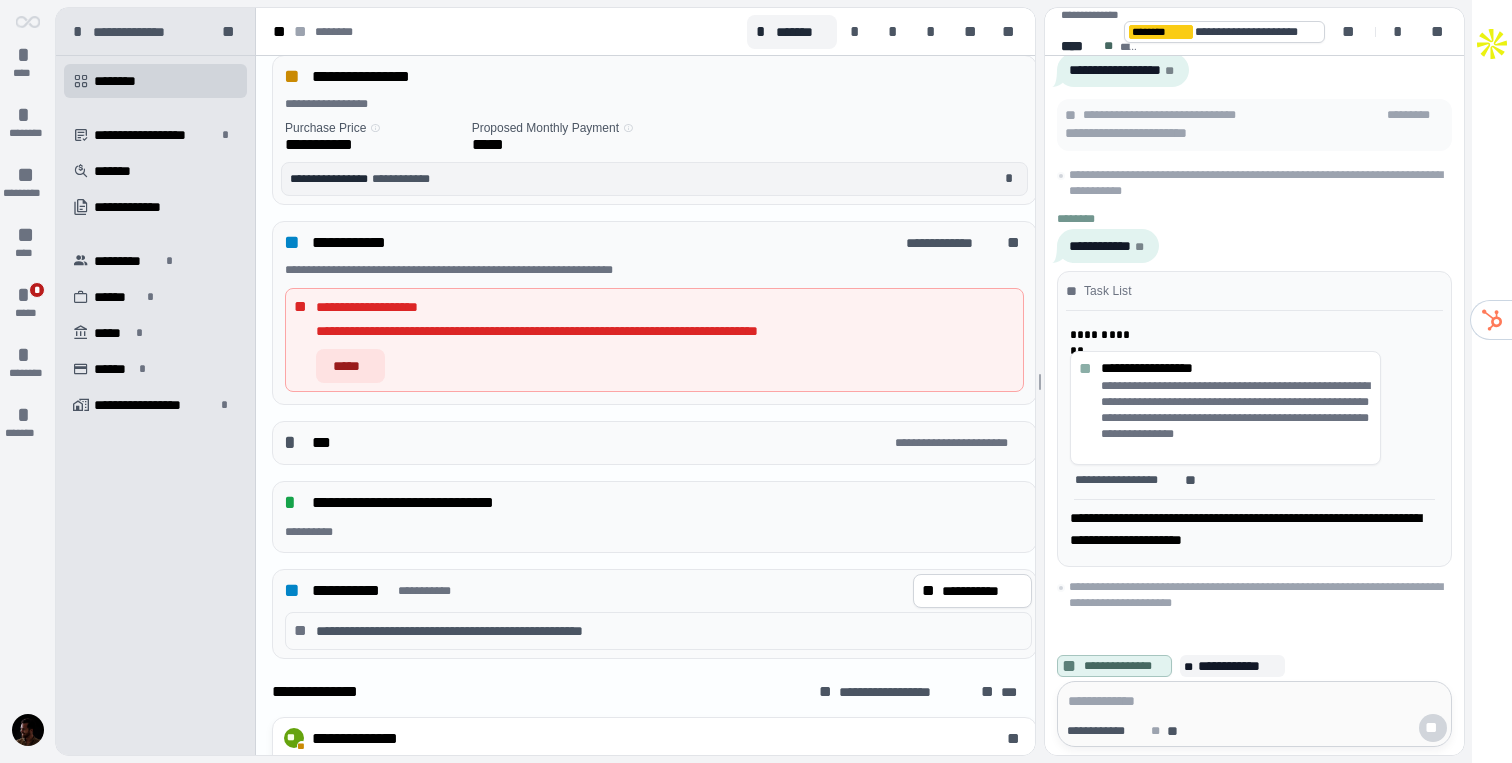click on "**********" at bounding box center [654, 443] 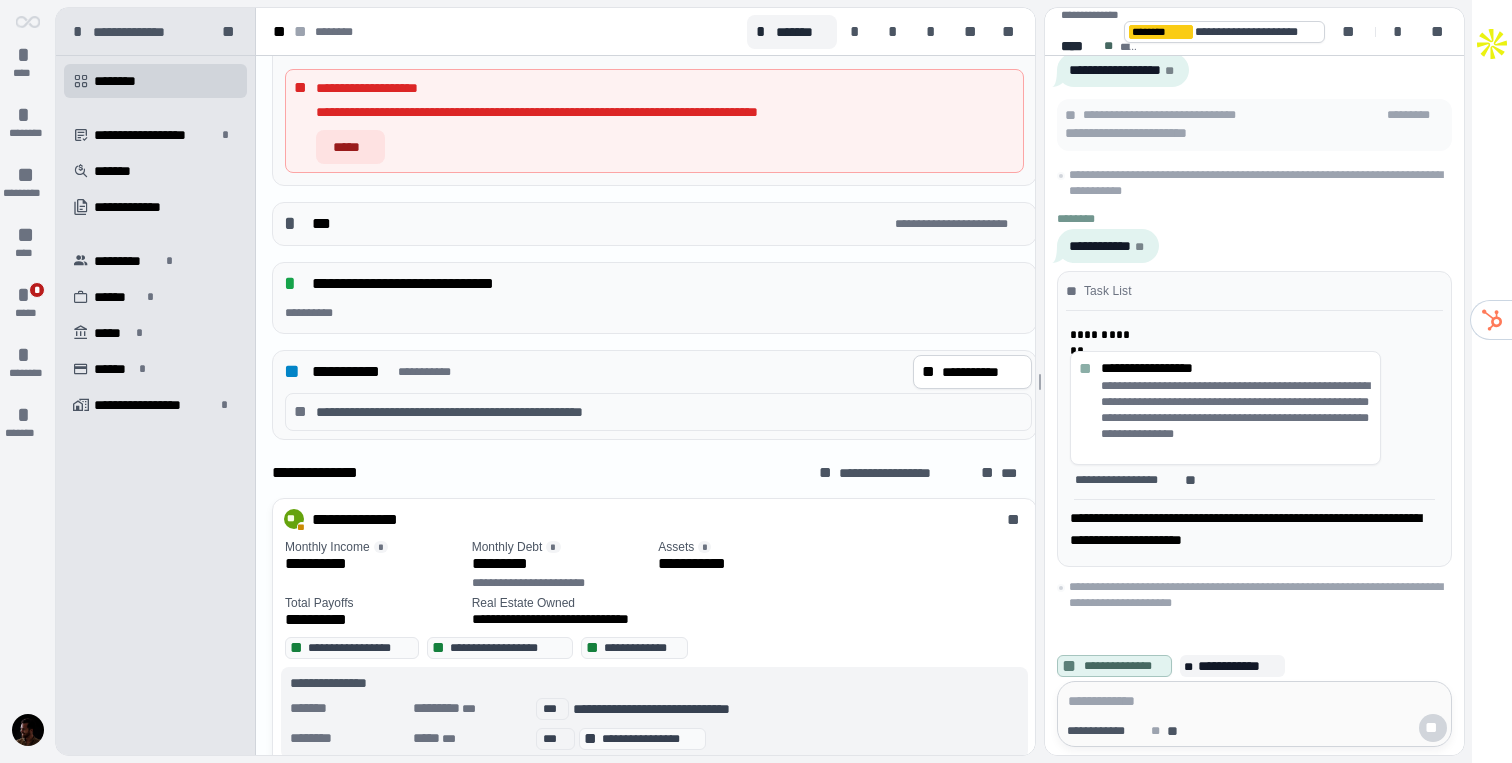 scroll, scrollTop: 731, scrollLeft: 0, axis: vertical 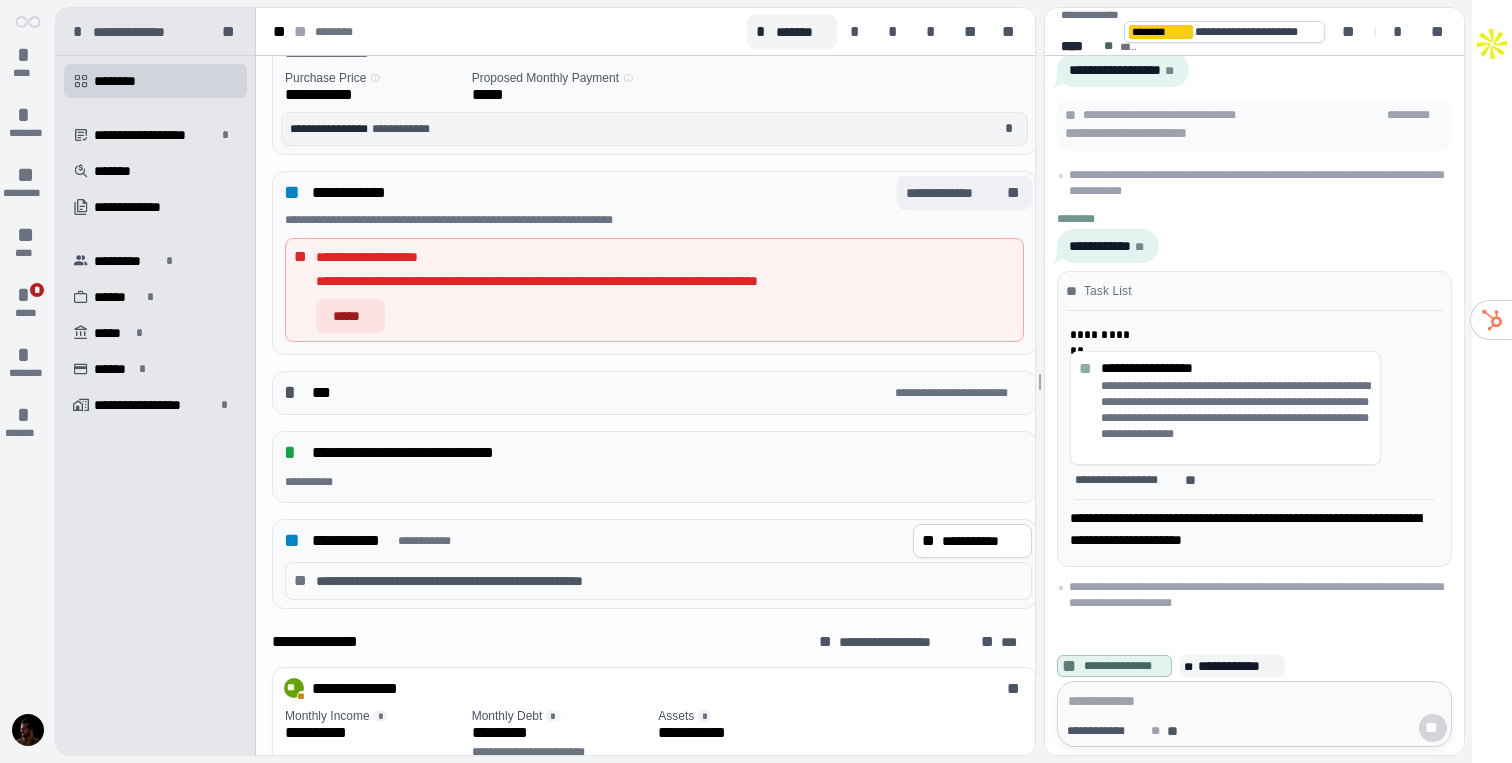 click on "**********" at bounding box center (954, 193) 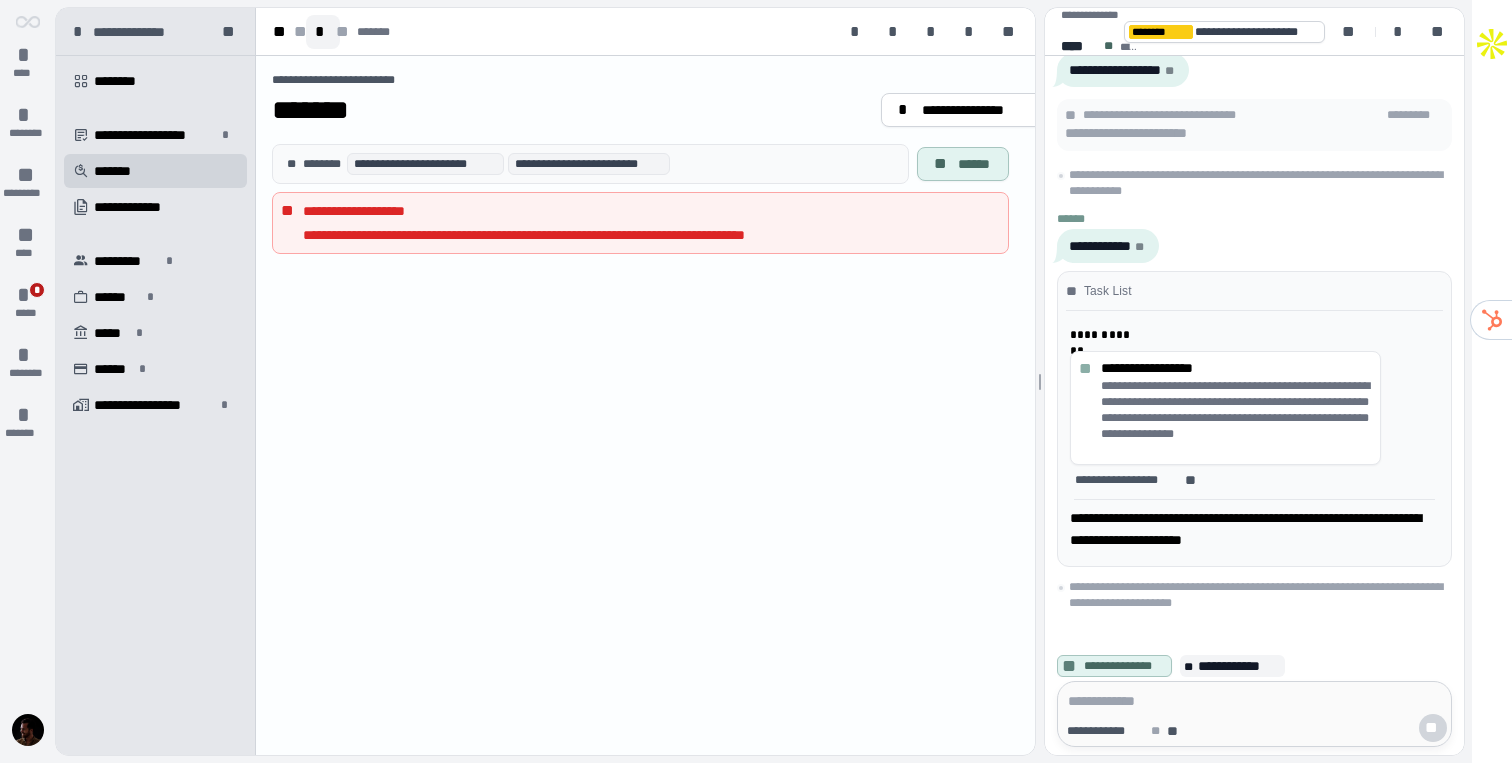 click on "*" at bounding box center (323, 32) 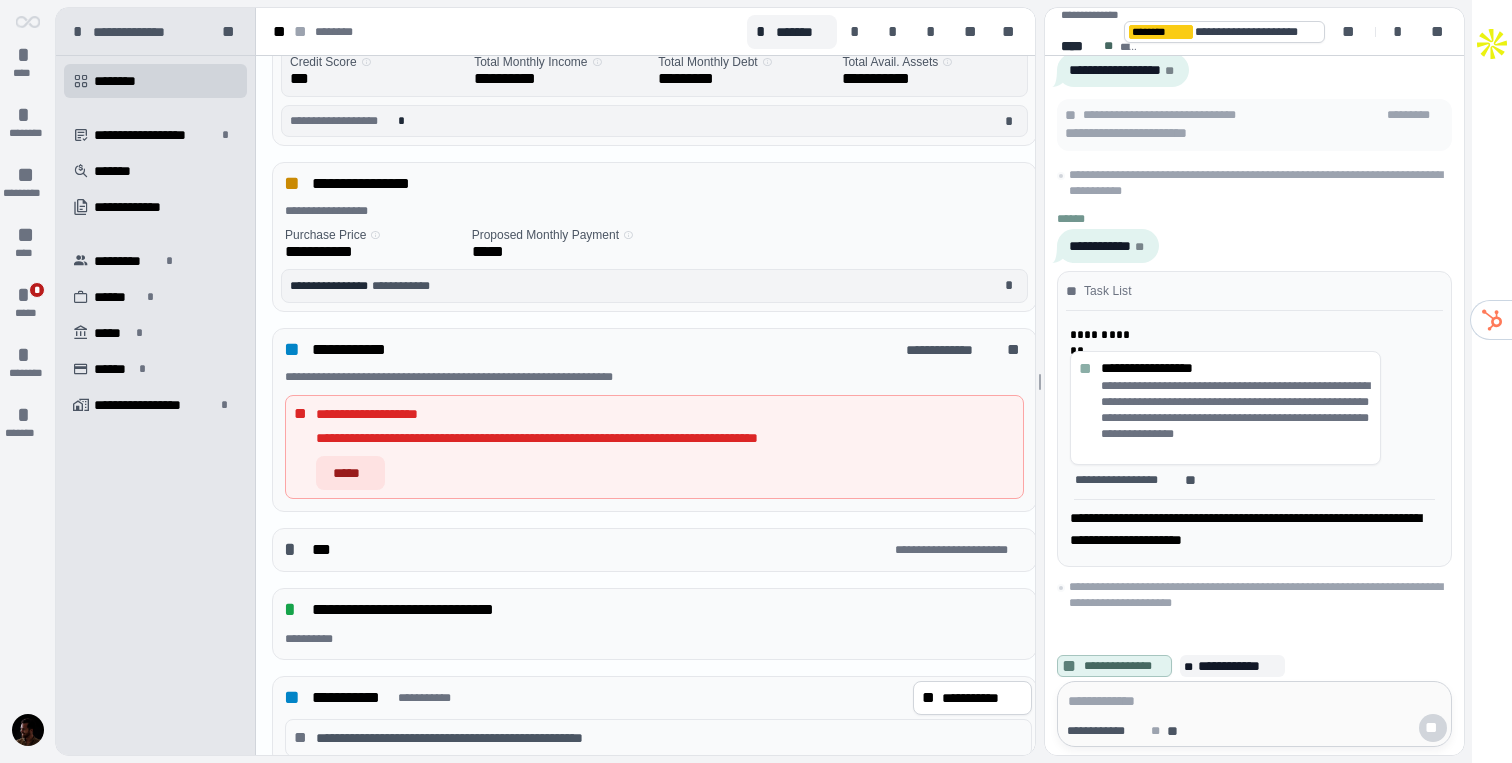 scroll, scrollTop: 409, scrollLeft: 0, axis: vertical 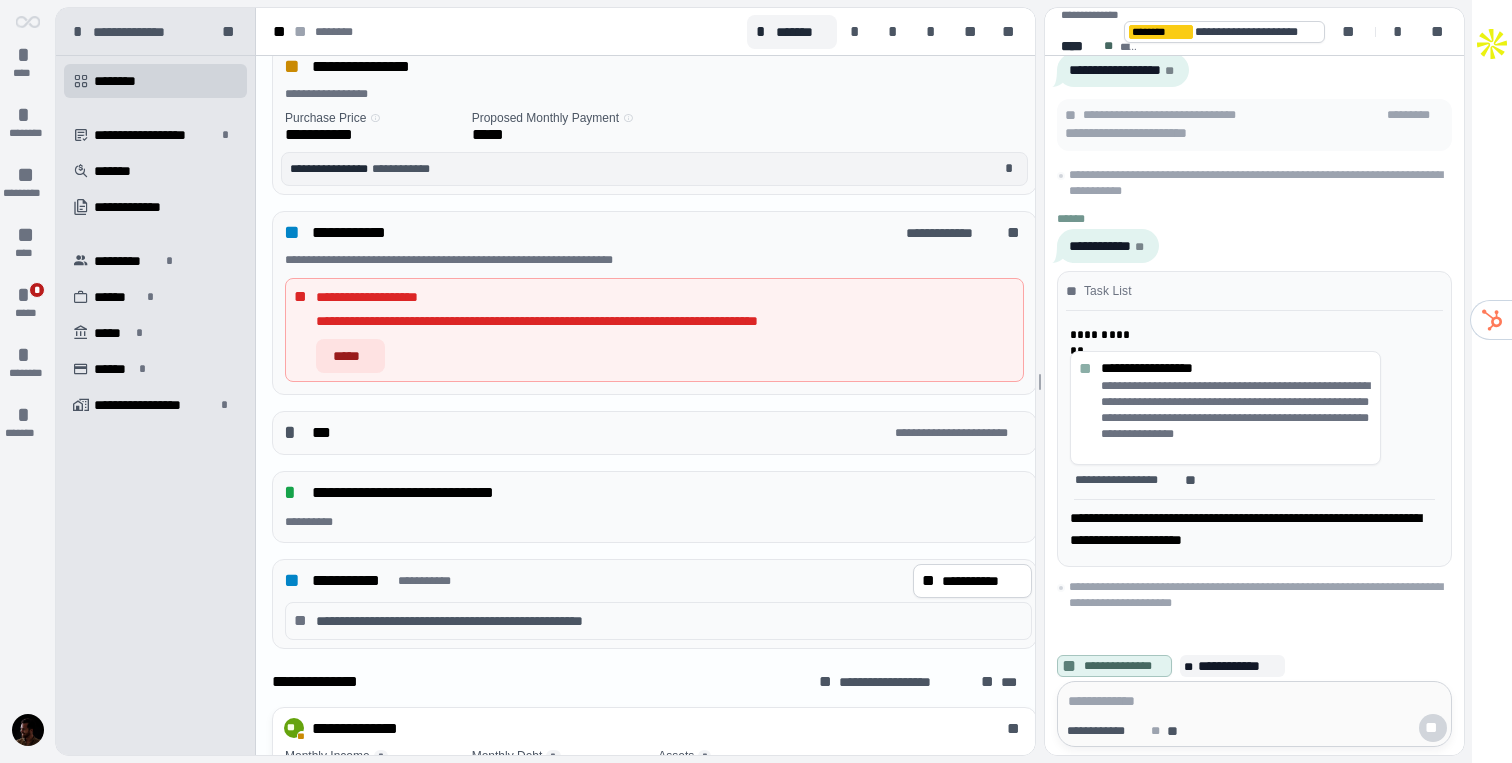 click on "* ***" at bounding box center (588, 433) 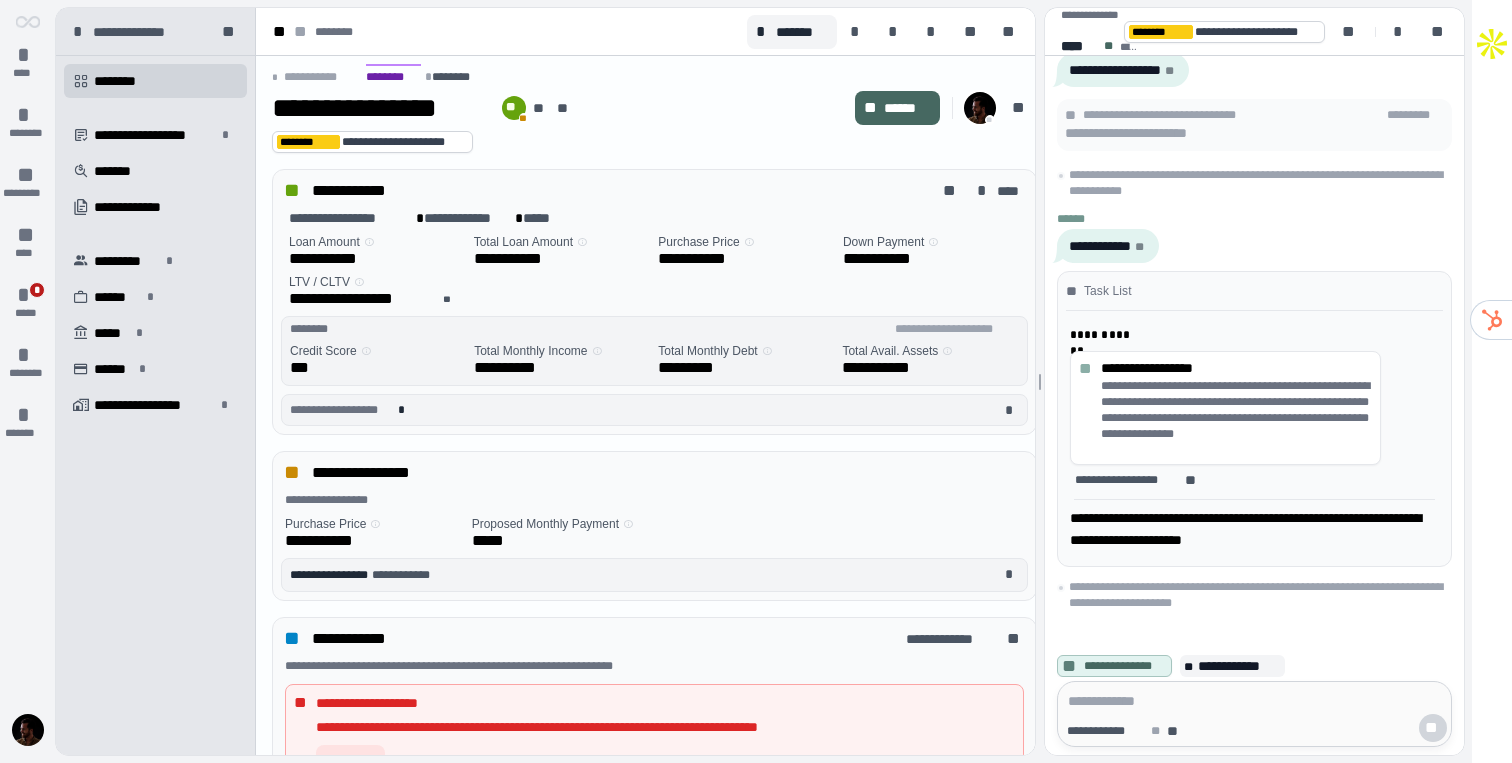 scroll, scrollTop: 0, scrollLeft: 0, axis: both 